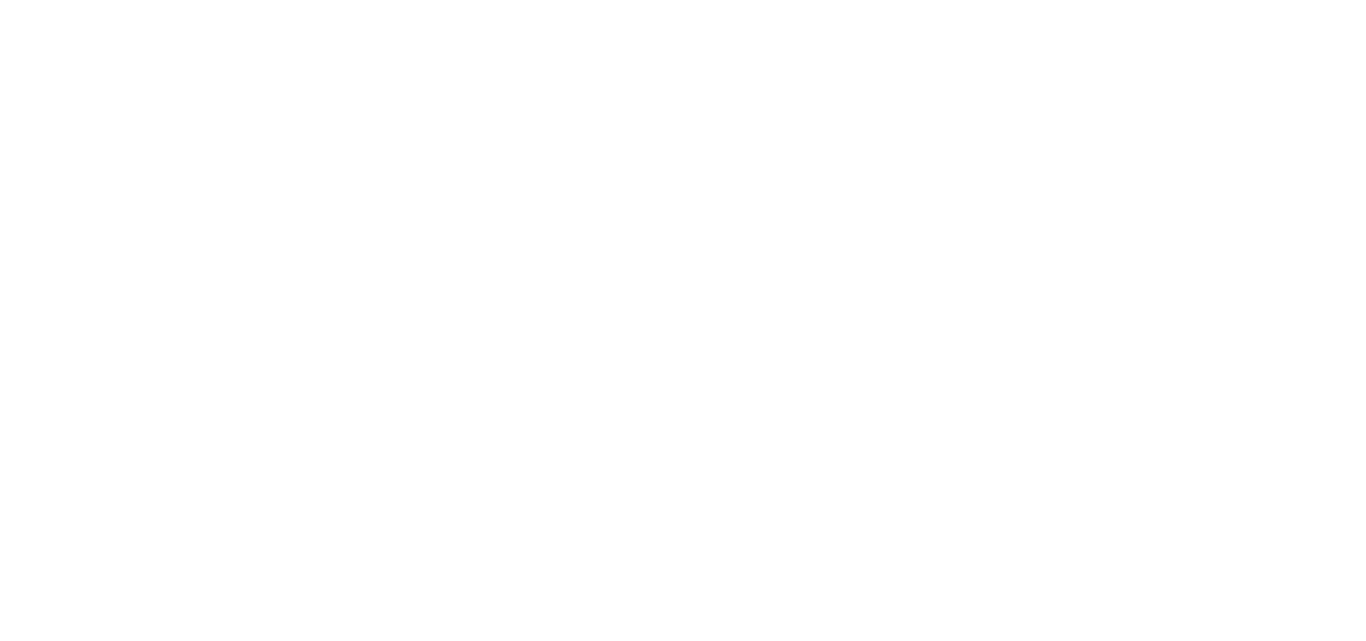 scroll, scrollTop: 0, scrollLeft: 0, axis: both 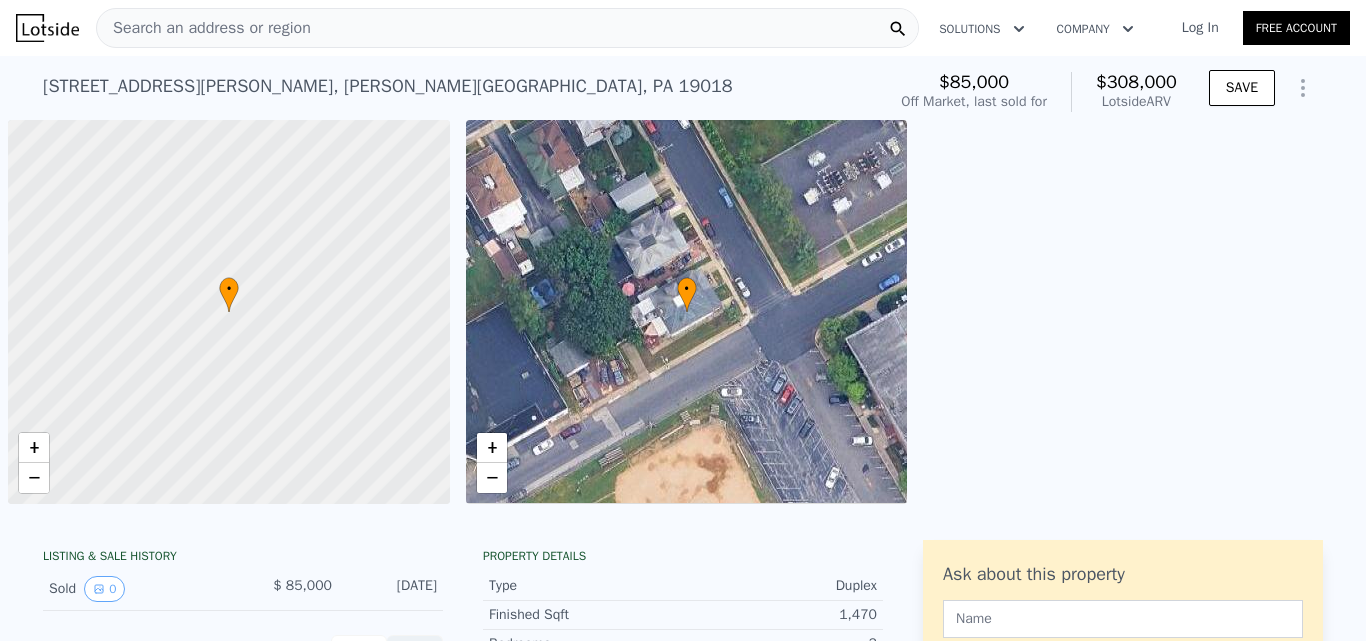 click on "Search an address or region" at bounding box center [507, 28] 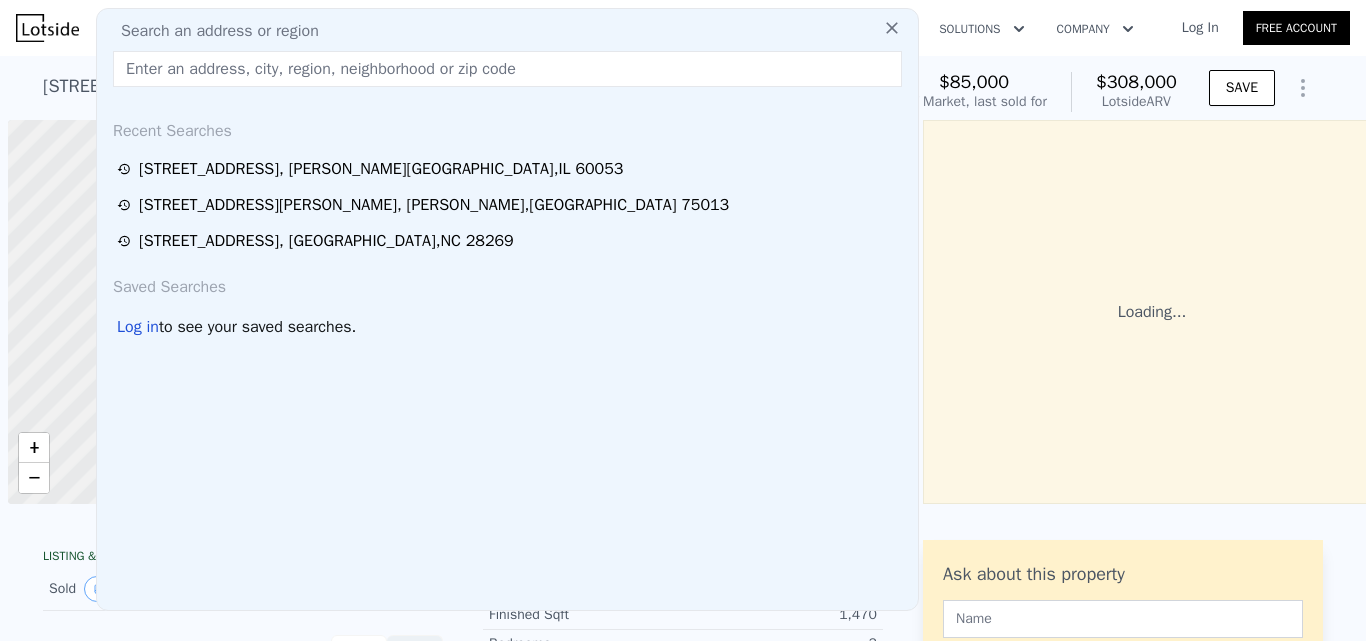 scroll, scrollTop: 0, scrollLeft: 8, axis: horizontal 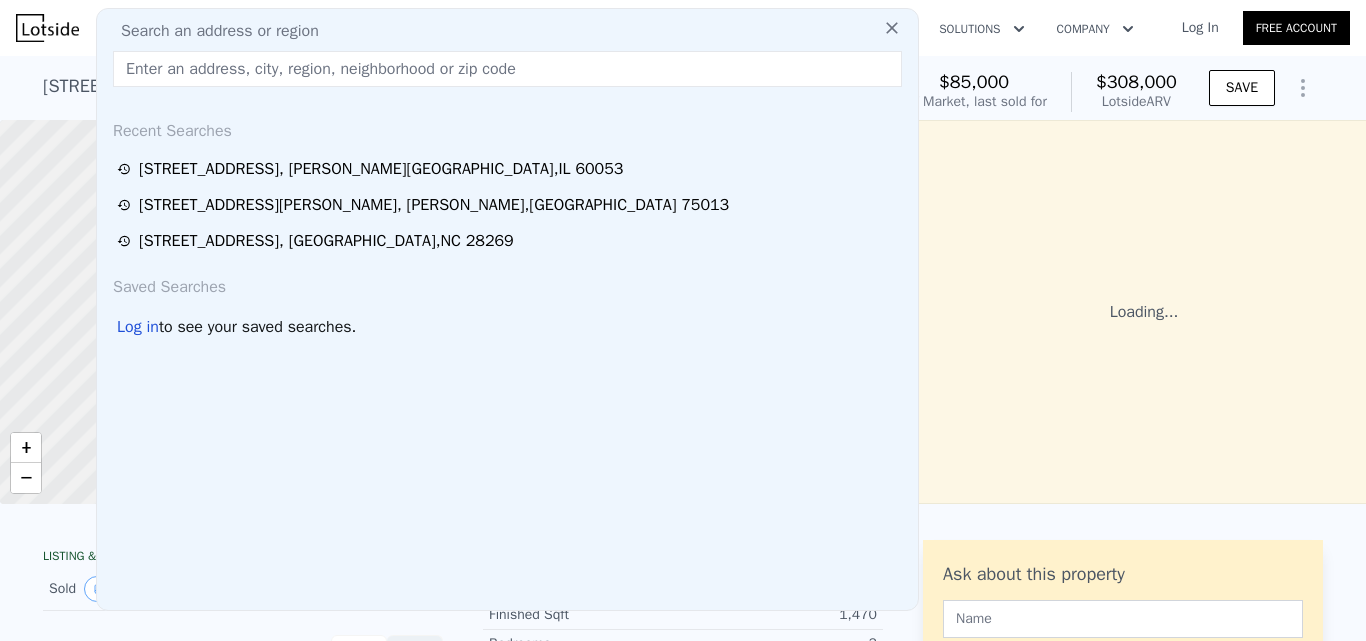 click at bounding box center [507, 69] 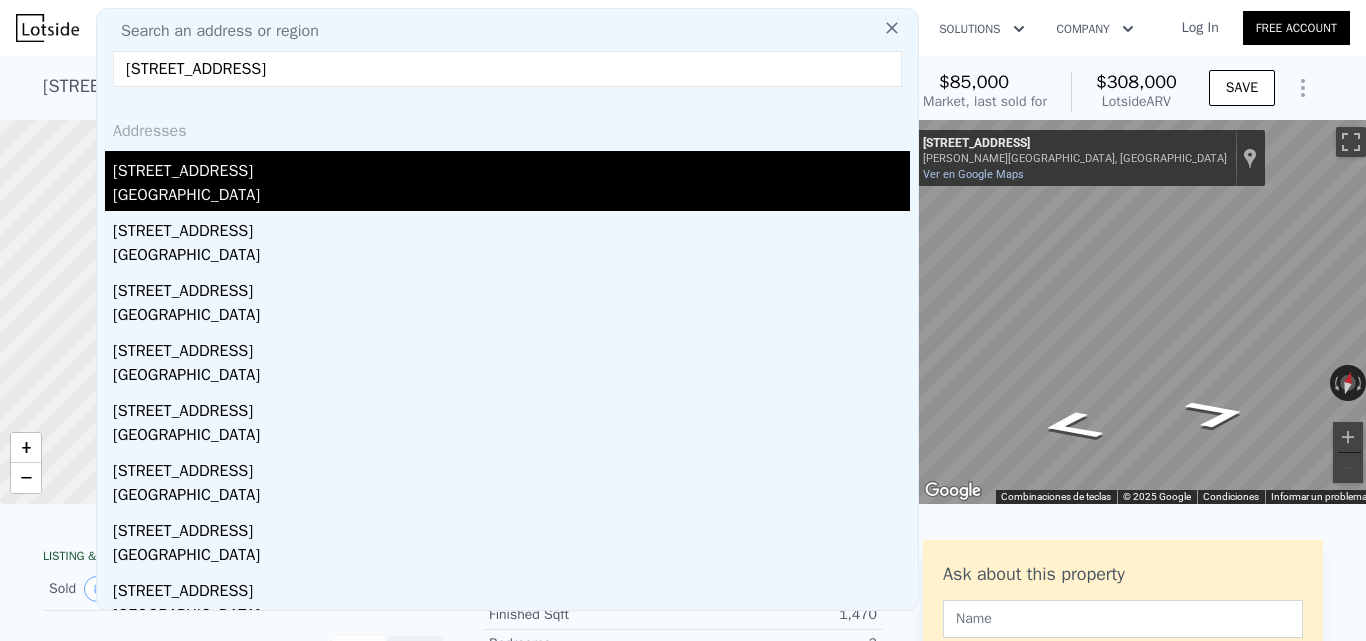 type on "[STREET_ADDRESS]" 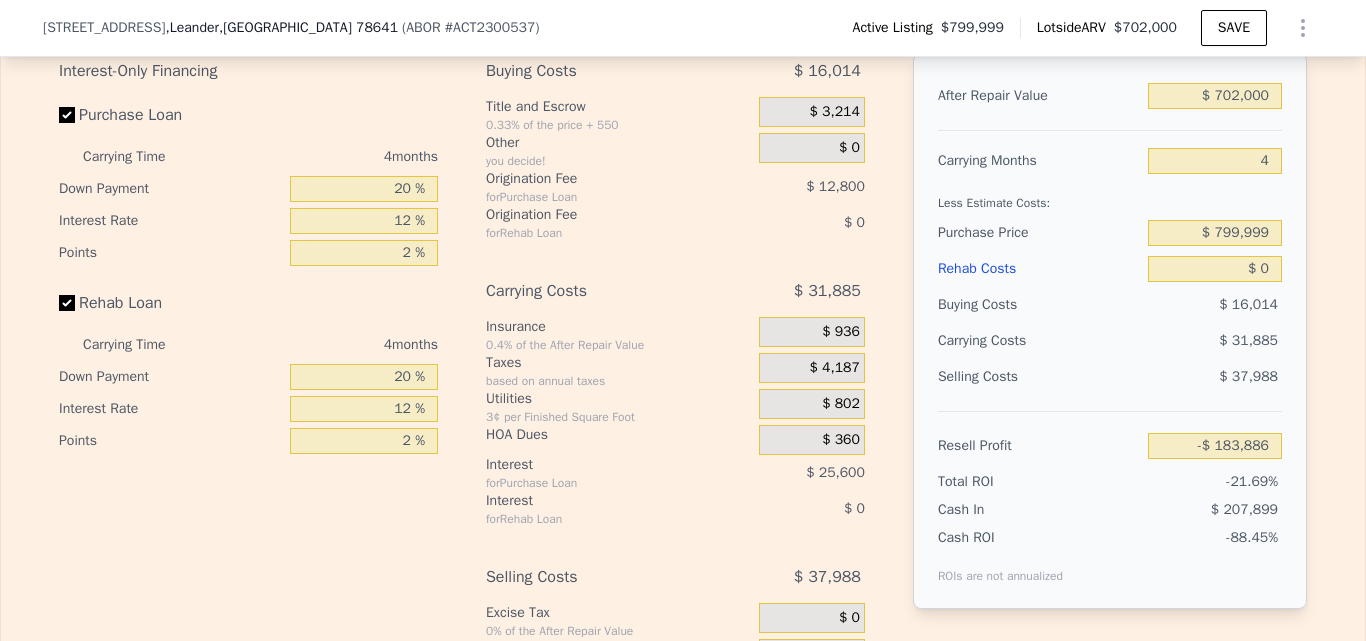 scroll, scrollTop: 2787, scrollLeft: 0, axis: vertical 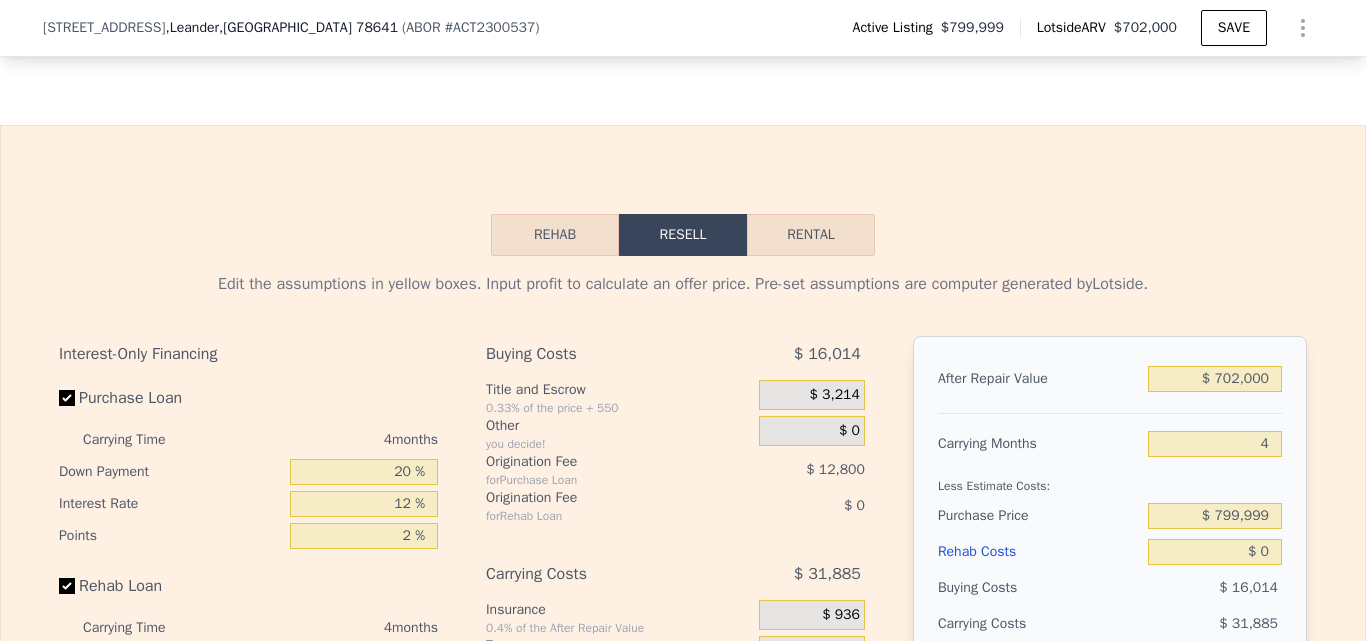 click on "Rental" at bounding box center [811, 235] 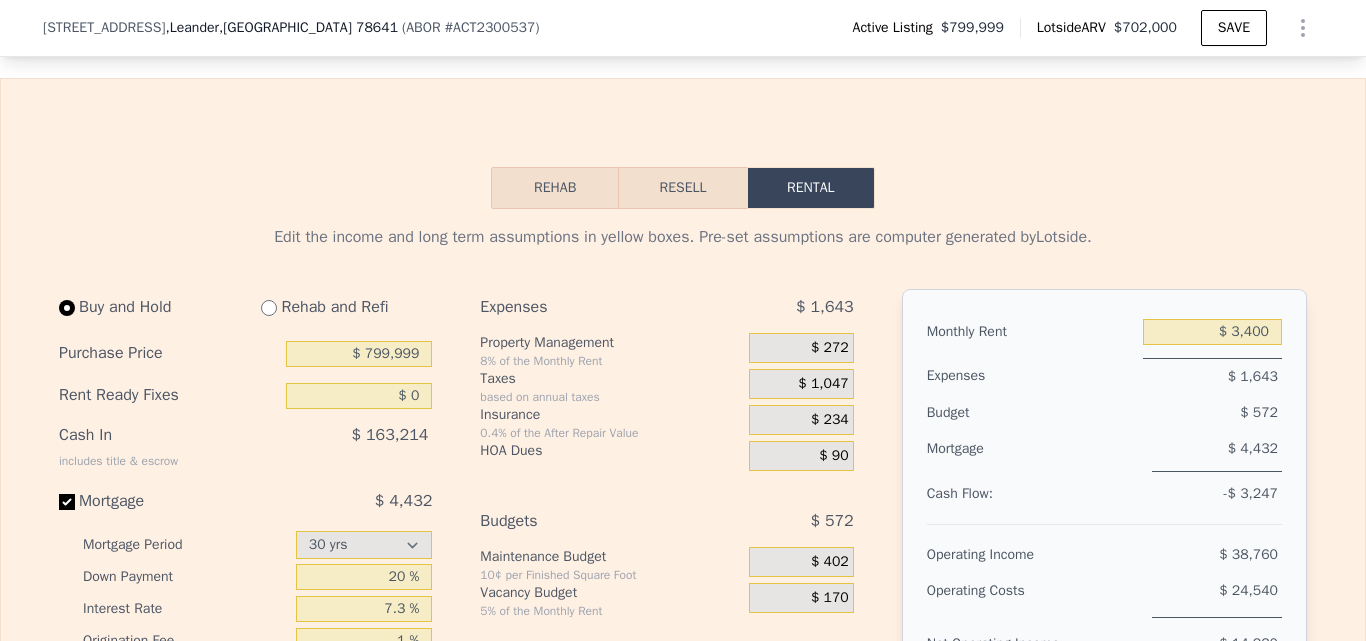 scroll, scrollTop: 2846, scrollLeft: 0, axis: vertical 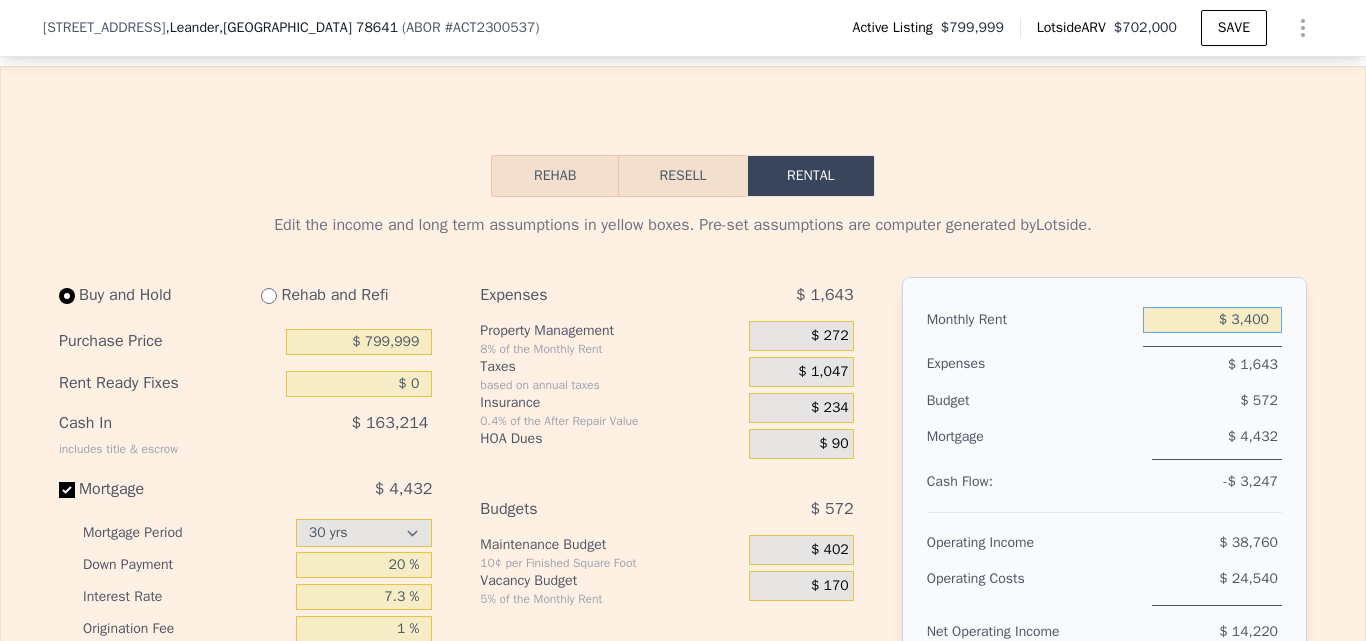 click on "$ 3,400" at bounding box center (1212, 320) 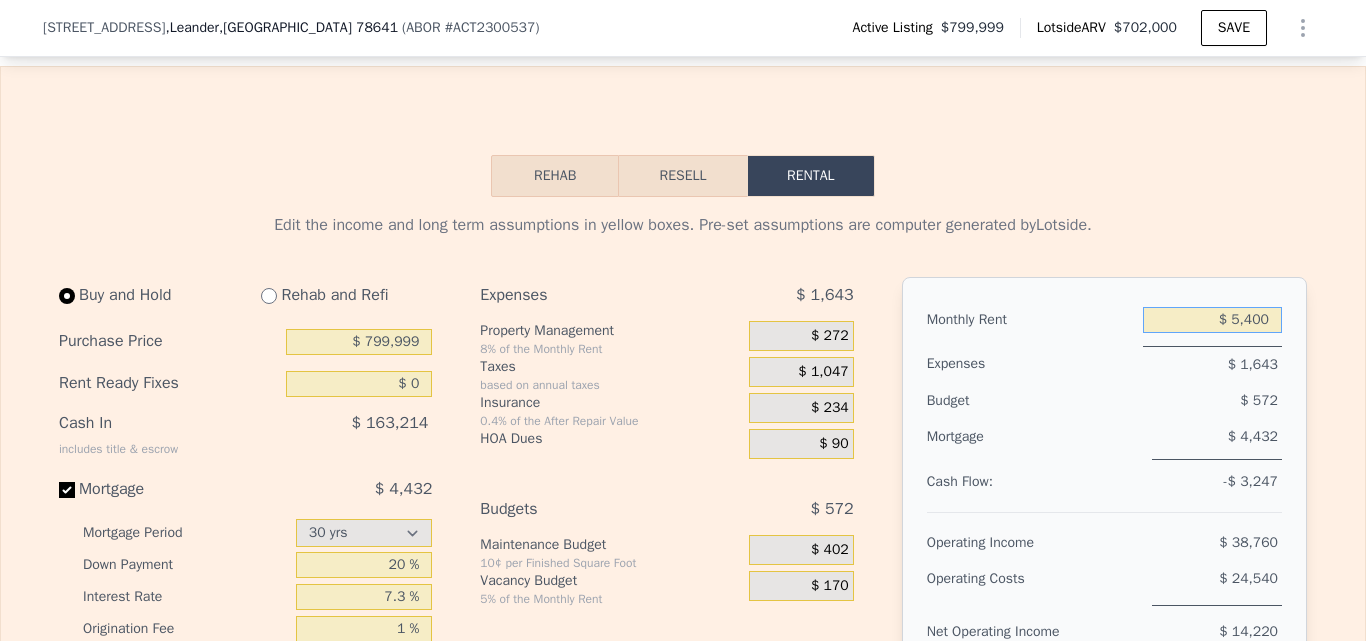 click on "$ 5,400" at bounding box center [1212, 320] 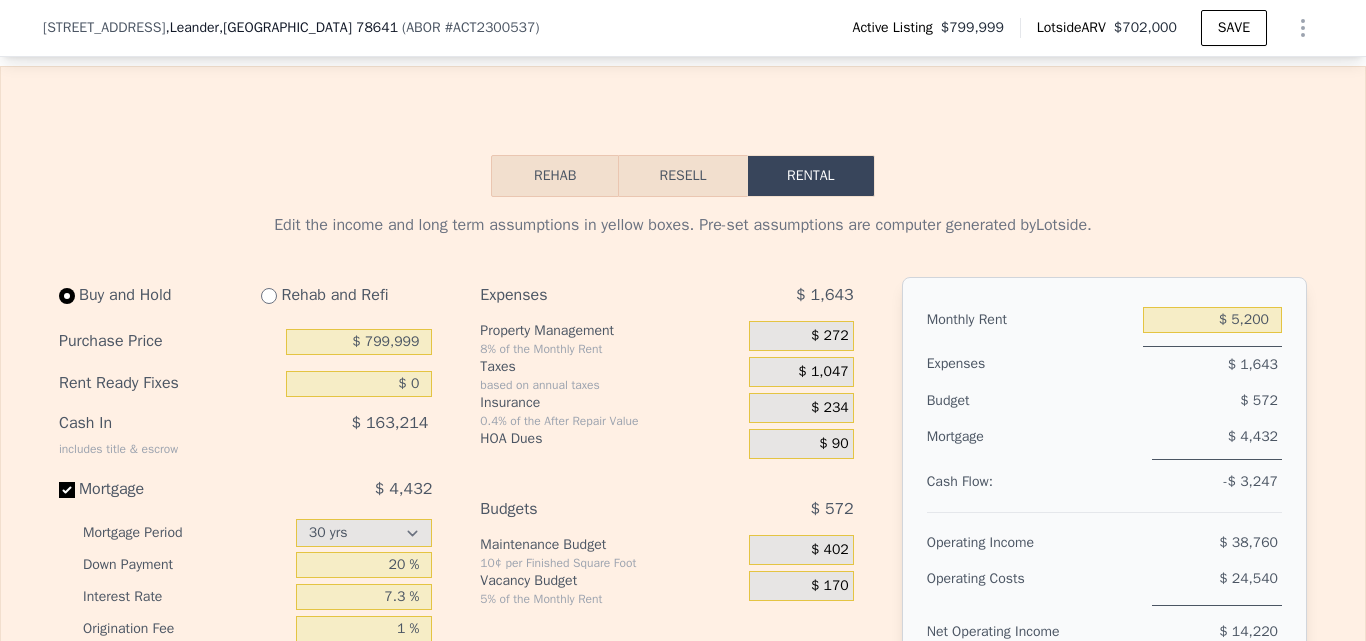click on "Monthly Rent $ 5,200 Expenses $ 1,643 Budget $ 572 Mortgage $ 4,432 Cash Flow: -$ 3,247 Operating Income $ 38,760 Operating Costs $ 24,540 Net Operating Income $ 14,220 Purchase Price: $ 799,999 Cap rate: 1.78%" at bounding box center [1104, 502] 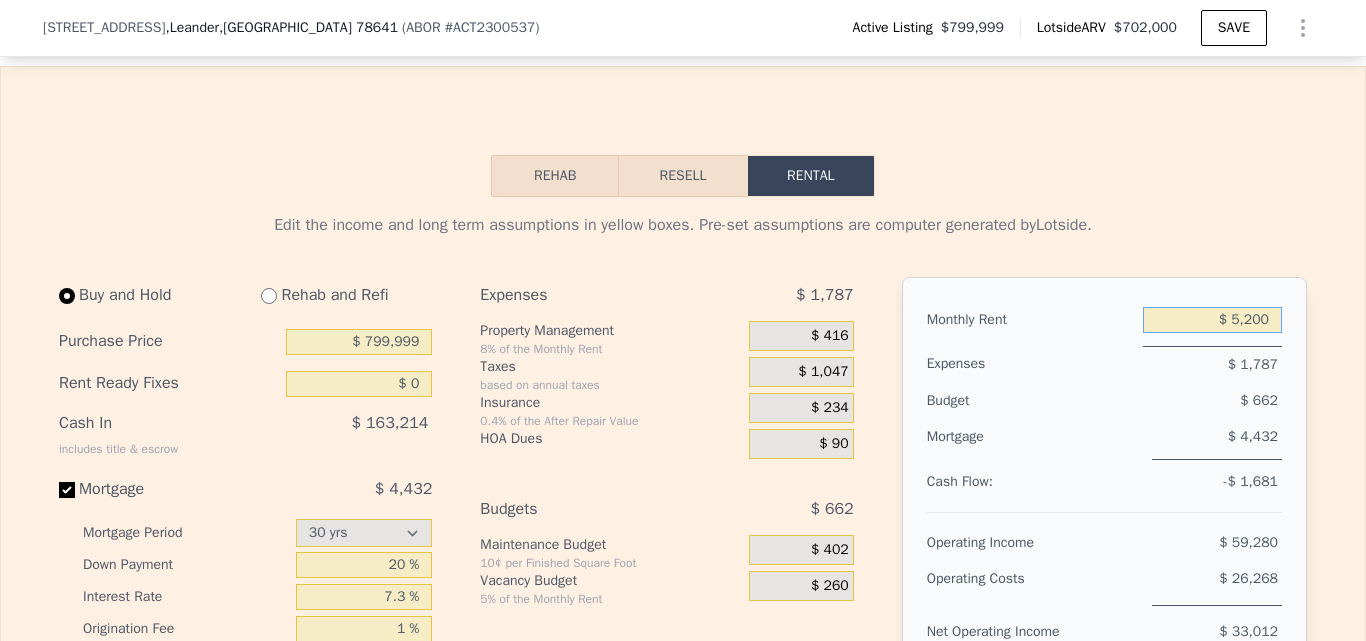click on "$ 5,200" at bounding box center (1212, 320) 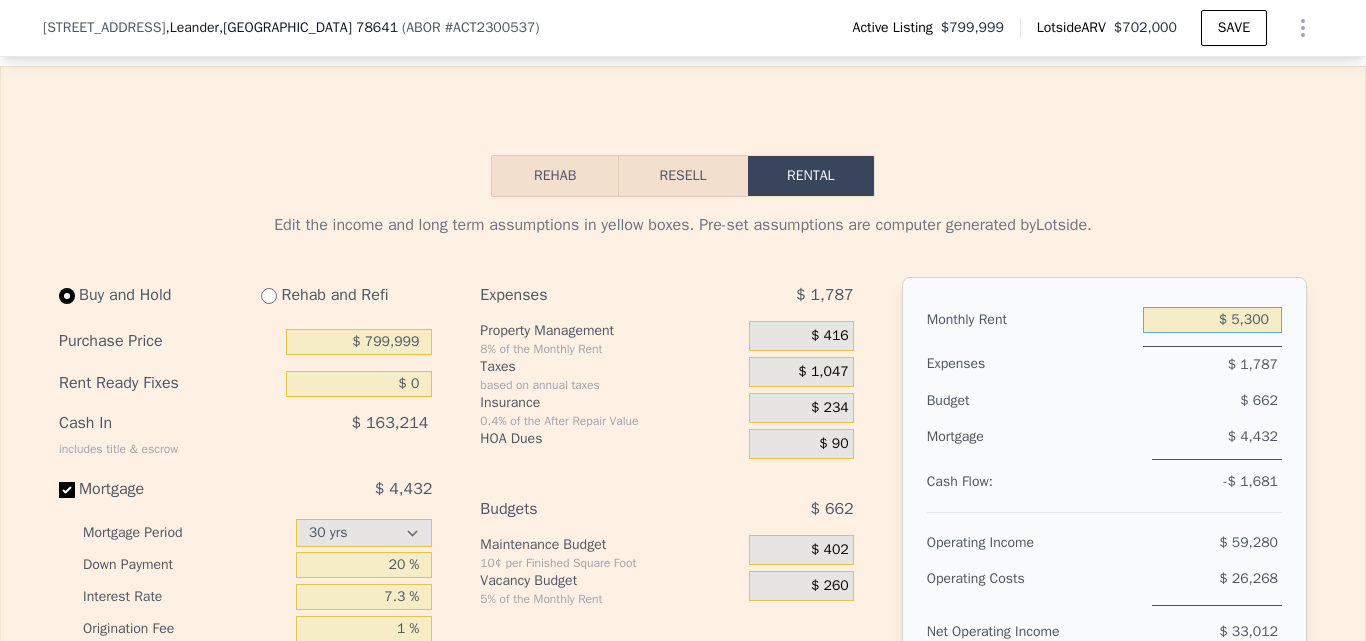 type on "$ 5,300" 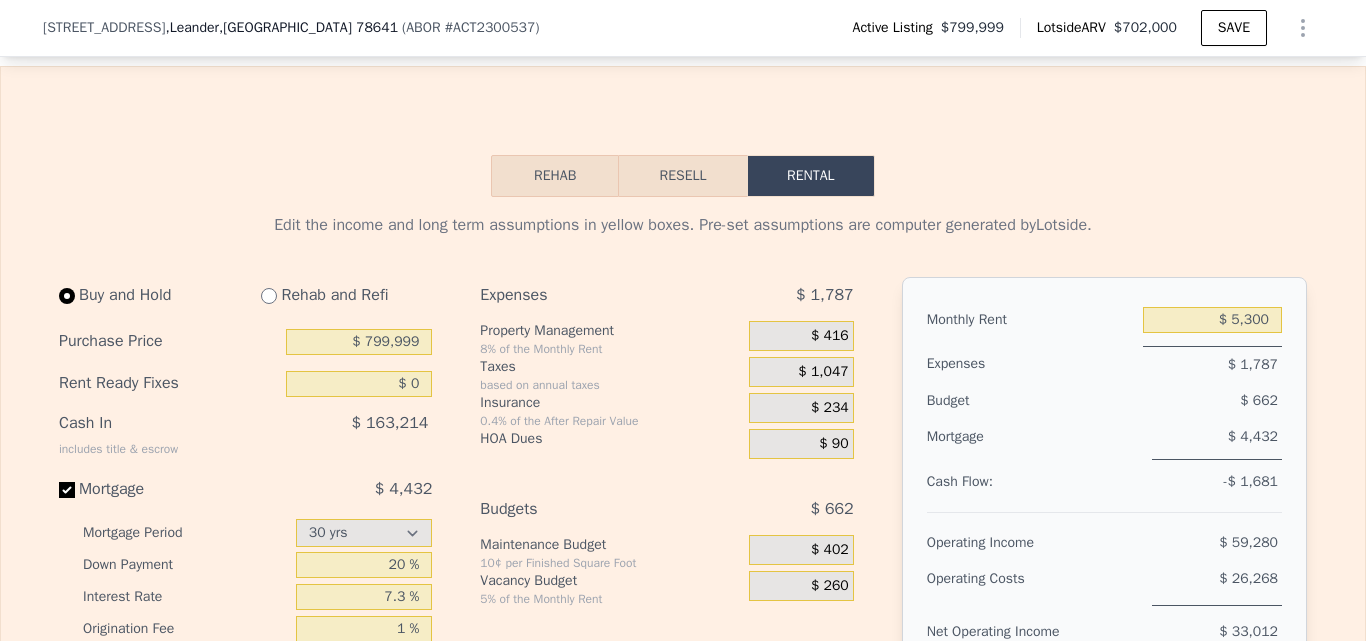 click on "Rehab   Resell   Rental Edit the income and long term assumptions in yellow boxes. Pre-set assumptions are computer generated by  Lotside . Buy and Hold Rehab and Refi Purchase Price $ 799,999 Rent Ready Fixes $ 0 Cash In includes title & escrow $ 163,214 Mortgage $ 4,432 Mortgage Period 15 yrs 30 yrs Down Payment 20 % Interest Rate 7.3 % Origination Fee 1 % Finance Origination Fee Expenses $ 1,787 Property Management 8% of the Monthly Rent $ 416 Taxes based on annual taxes $ 1,047 Insurance 0.4% of the After Repair Value $ 234 [PERSON_NAME] $ 90 Budgets $ 662 Maintenance Budget 10¢ per Finished Square Foot $ 402 Vacancy Budget 5% of the Monthly Rent $ 260 Monthly Rent $ 5,300 Expenses $ 1,787 Budget $ 662 Mortgage $ 4,432 Cash Flow: -$ 1,681 Operating Income $ 59,280 Operating Costs $ 26,268 Net Operating Income $ 33,012 Purchase Price: $ 799,999 Cap rate: 4.13% The 2024 assessed structure value is
$593,904, suggesting a standard residential tax
depreciation of $1,800 per month. 2" at bounding box center [683, 847] 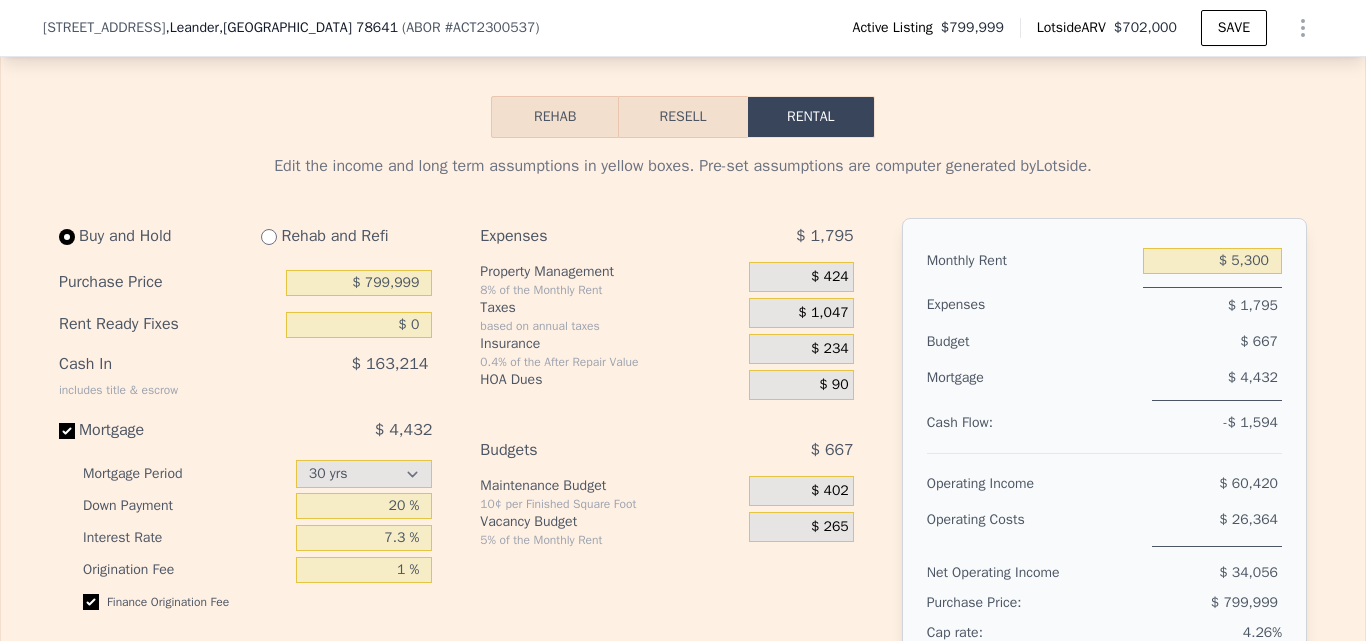 scroll, scrollTop: 2929, scrollLeft: 0, axis: vertical 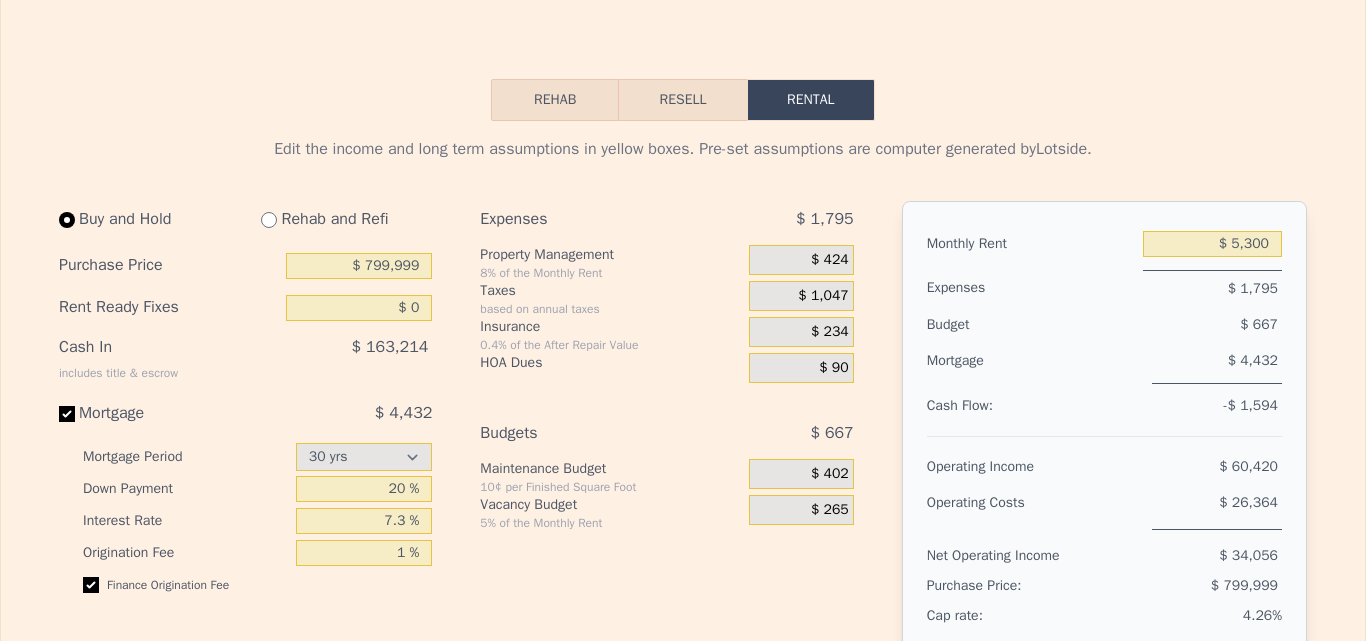 click on "Search an address or region" at bounding box center (507, -2901) 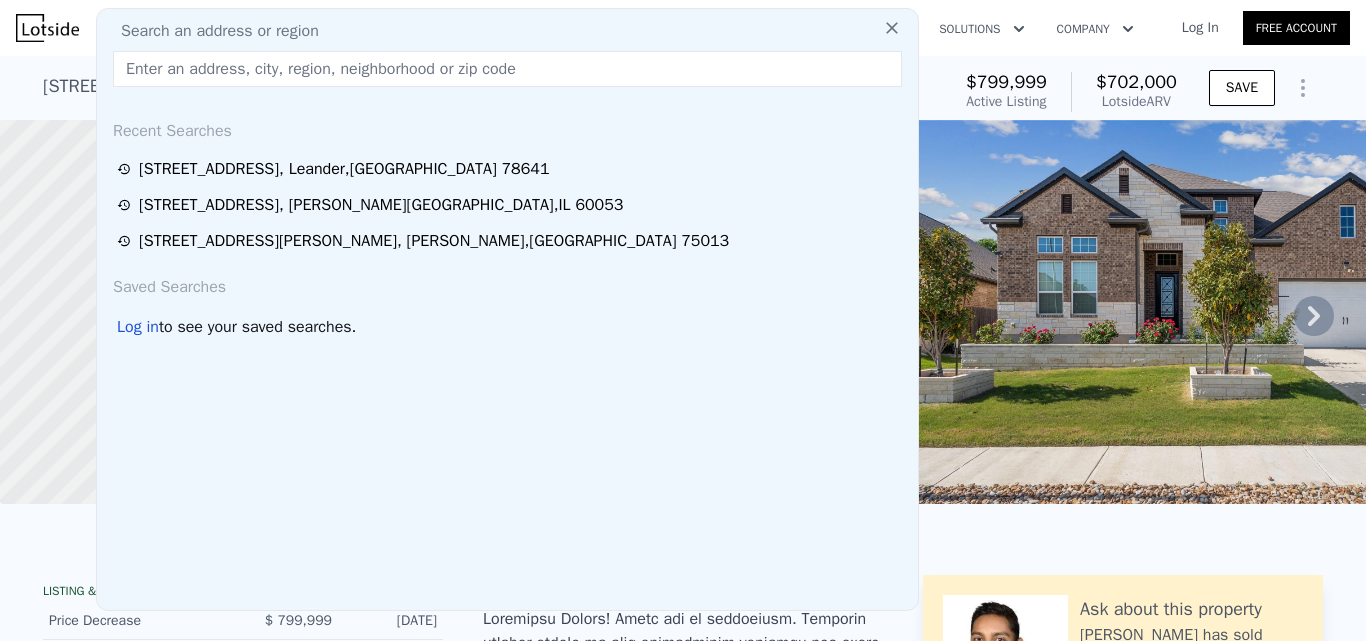 click at bounding box center [507, 69] 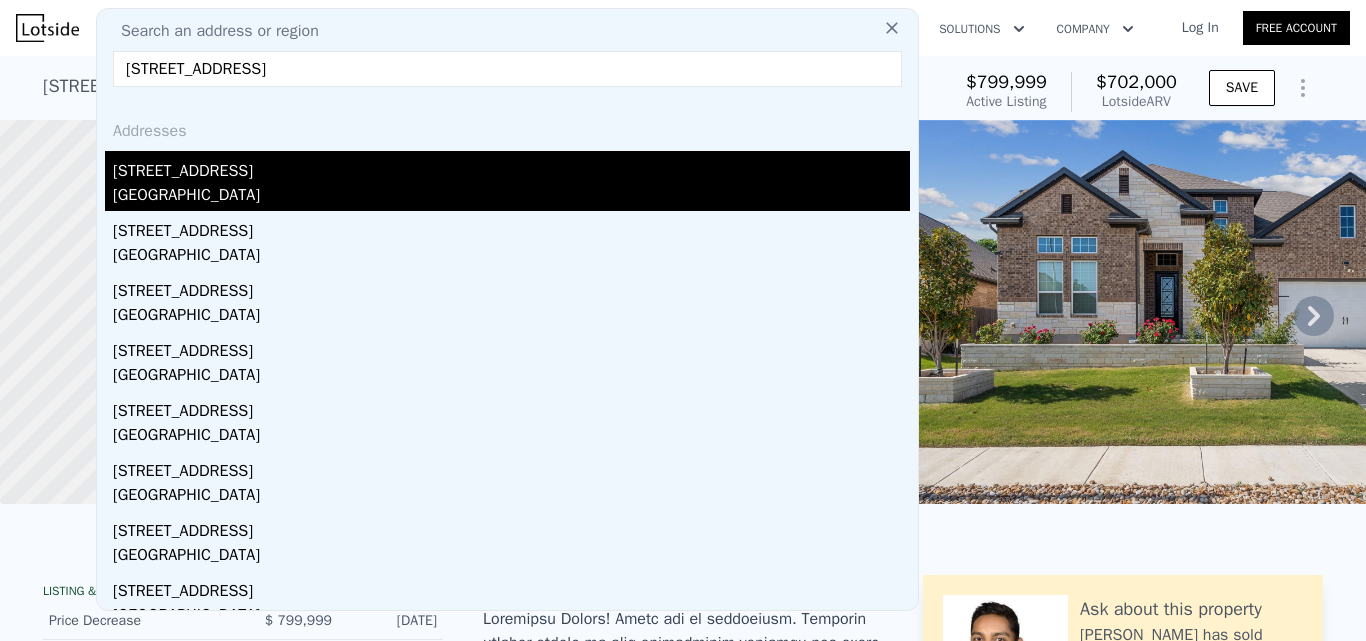 type on "[STREET_ADDRESS]" 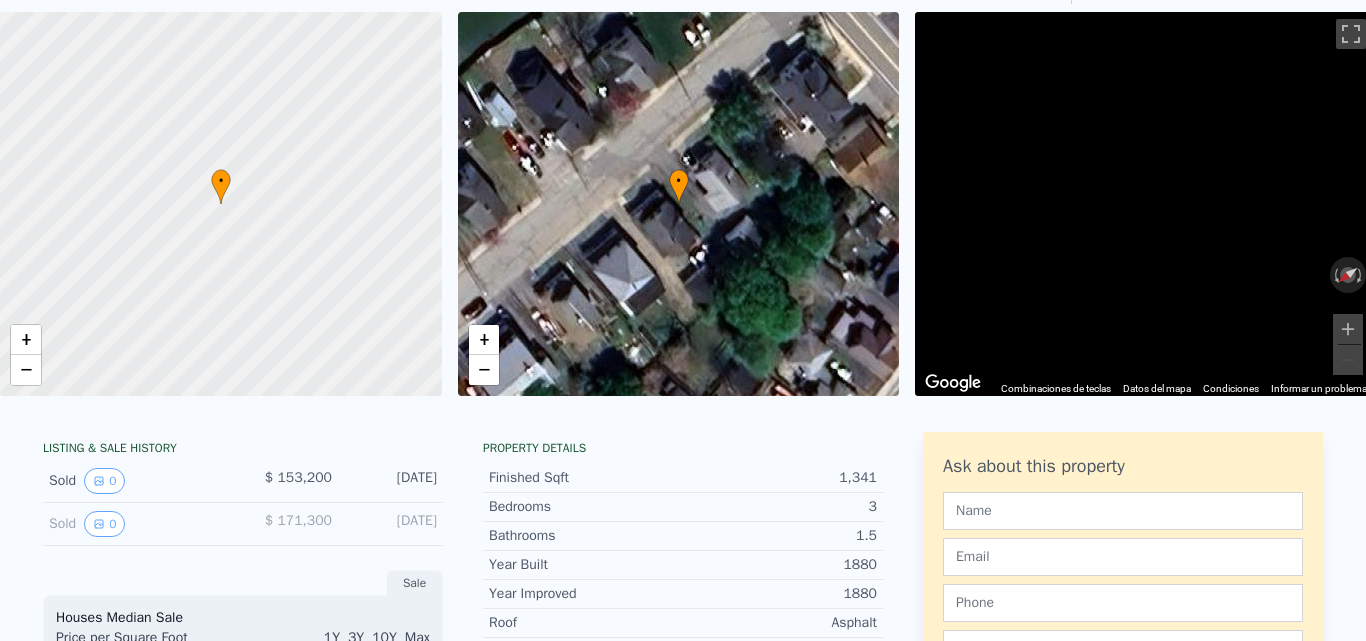 scroll, scrollTop: 59, scrollLeft: 0, axis: vertical 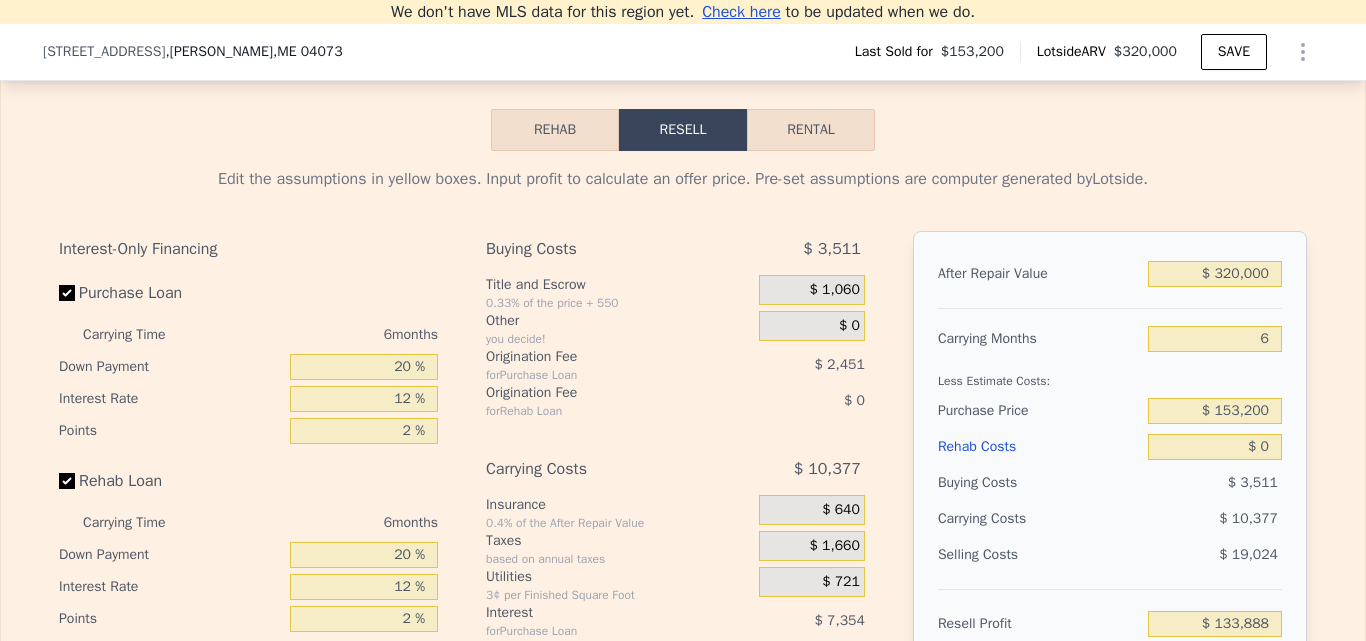 click on "Edit the assumptions in yellow boxes. Input profit to calculate an offer price. Pre-set assumptions are computer generated by  Lotside . Interest-Only Financing Purchase Loan Carrying Time 6  months Down Payment 20 % Interest Rate 12 % Points 2 % Rehab Loan Carrying Time 6  months Down Payment 20 % Interest Rate 12 % Points 2 % Buying Costs $ 3,511 Title and Escrow 0.33% of the price + 550 $ 1,060 Other you decide! $ 0 Origination Fee for  Purchase Loan $ 2,451 Origination Fee for  Rehab Loan $ 0 Carrying Costs $ 10,377 Insurance 0.4% of the After Repair Value $ 640 Taxes based on annual taxes $ 1,660 Utilities 3¢ per Finished Square Foot $ 721 Interest for  Purchase Loan $ 7,354 Interest for  Rehab Loan $ 0 Selling Costs $ 19,024 Excise Tax 0.44% of the After Repair Value $ 1,408 Listing Commission 2.5% of the After Repair Value $ 8,000 Selling Commission 2.5% of the After Repair Value $ 8,000 Title and Escrow 0.33% of the After Repair Value $ 1,616 After Repair Value $ 320,000 Carrying Months 6 $ 153,200" at bounding box center (683, 523) 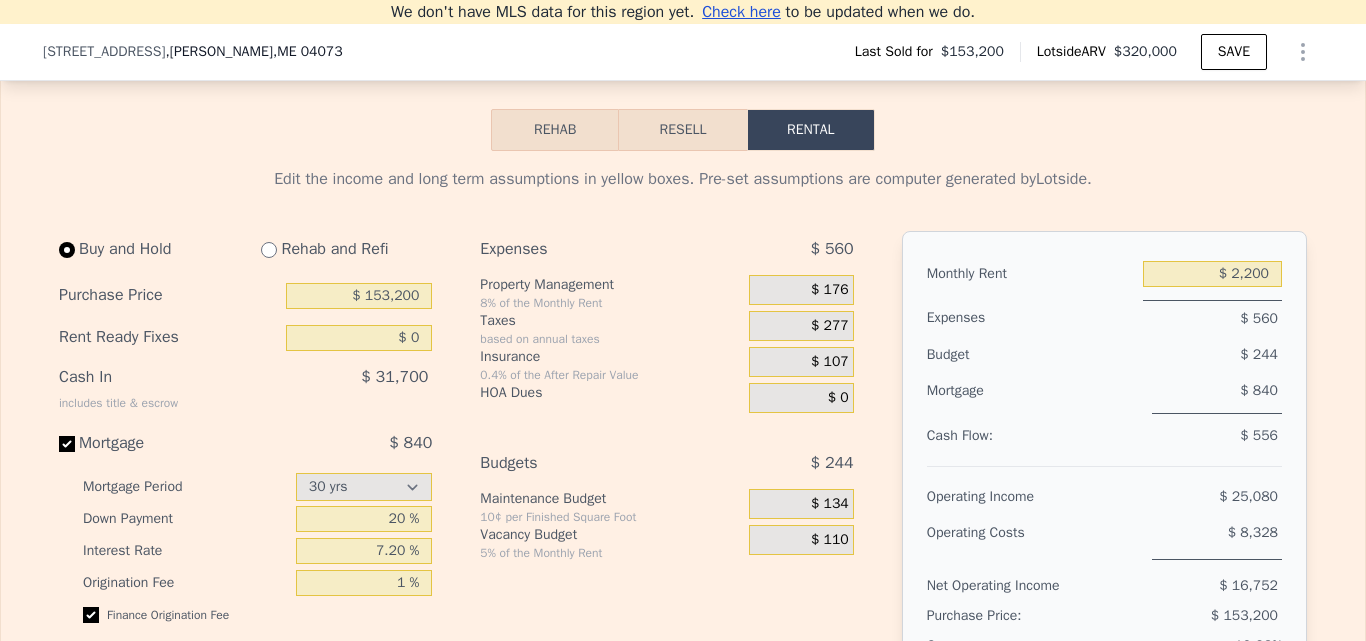 scroll, scrollTop: 2876, scrollLeft: 0, axis: vertical 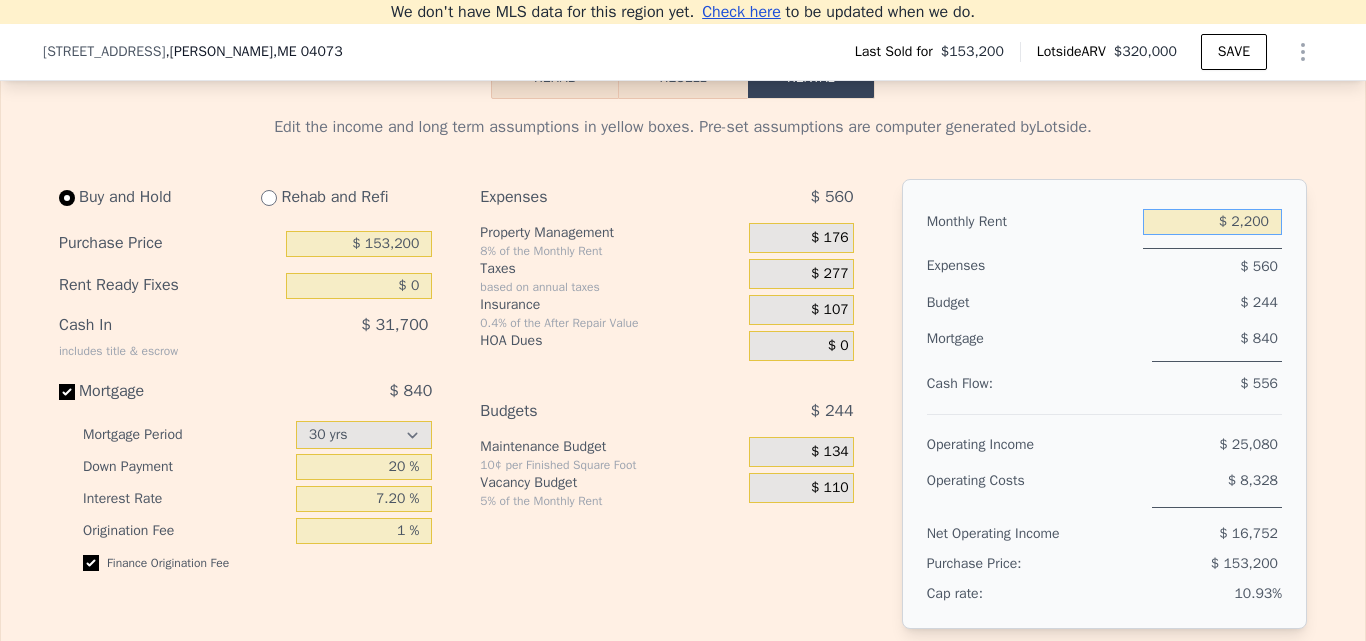 click on "$ 2,200" at bounding box center (1212, 222) 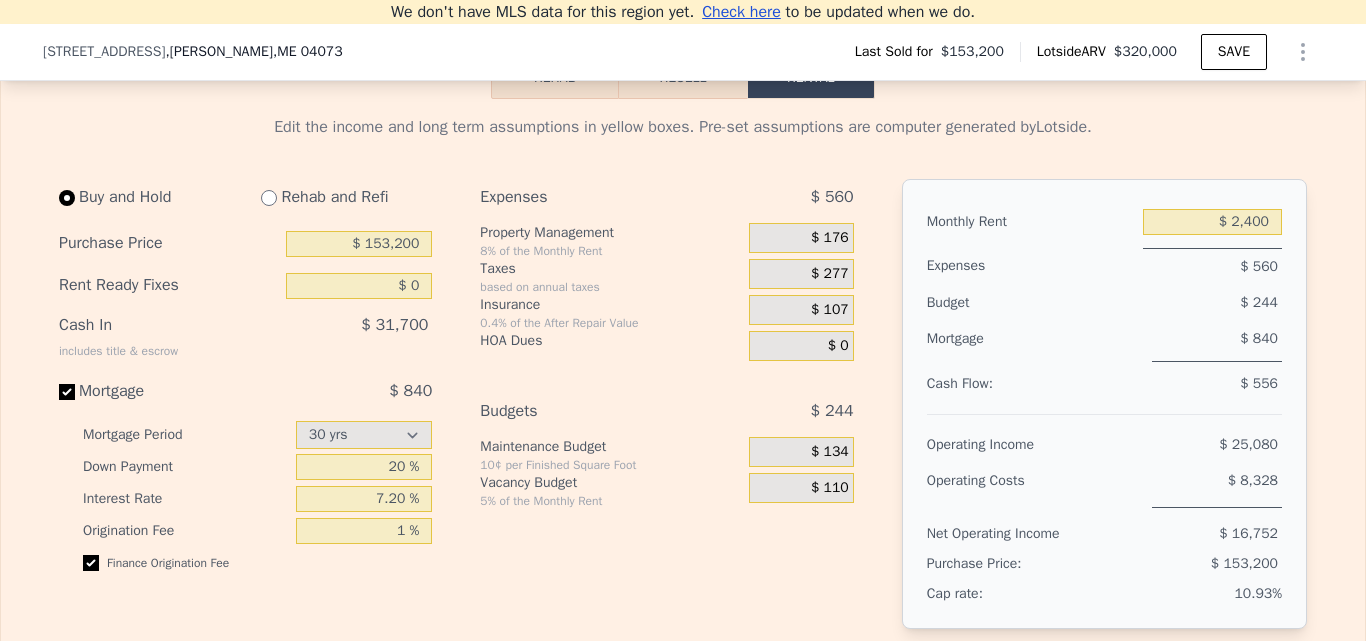 click on "Monthly Rent $ 2,400 Expenses $ 560 Budget $ 244 Mortgage $ 840 Cash Flow: $ 556 Operating Income $ 25,080 Operating Costs $ 8,328 Net Operating Income $ 16,752 Purchase Price: $ 153,200 Cap rate: 10.93%" at bounding box center [1104, 404] 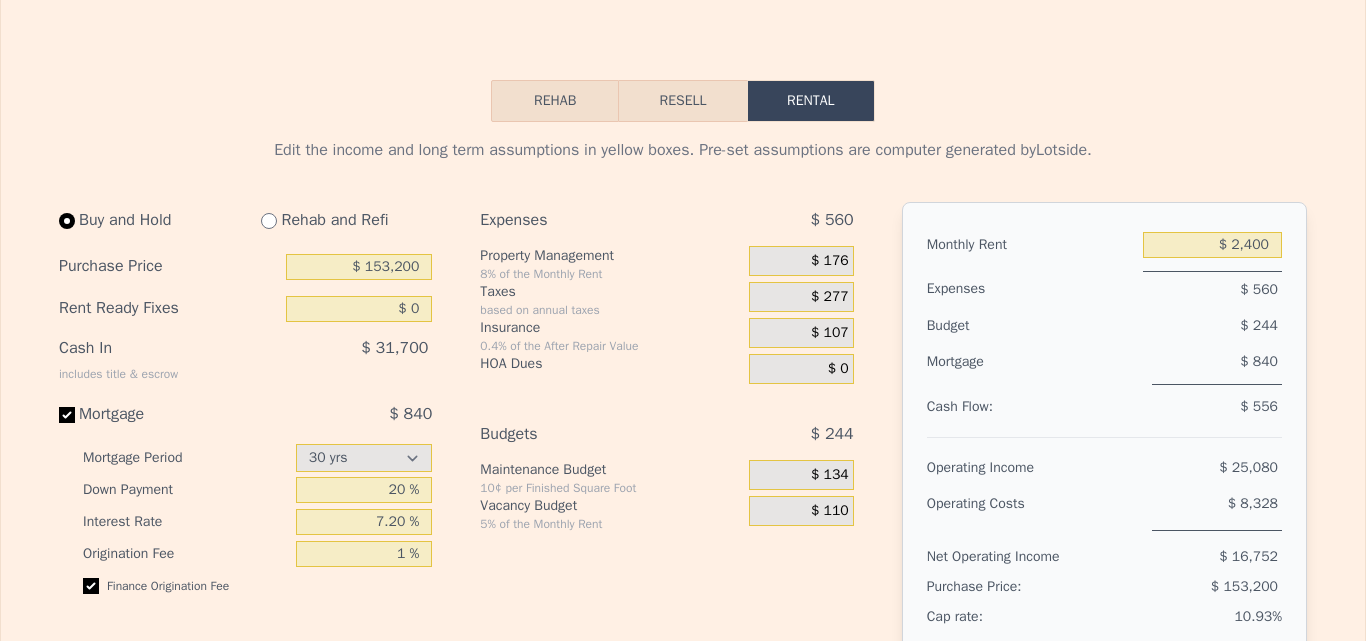 type on "$ 2,200" 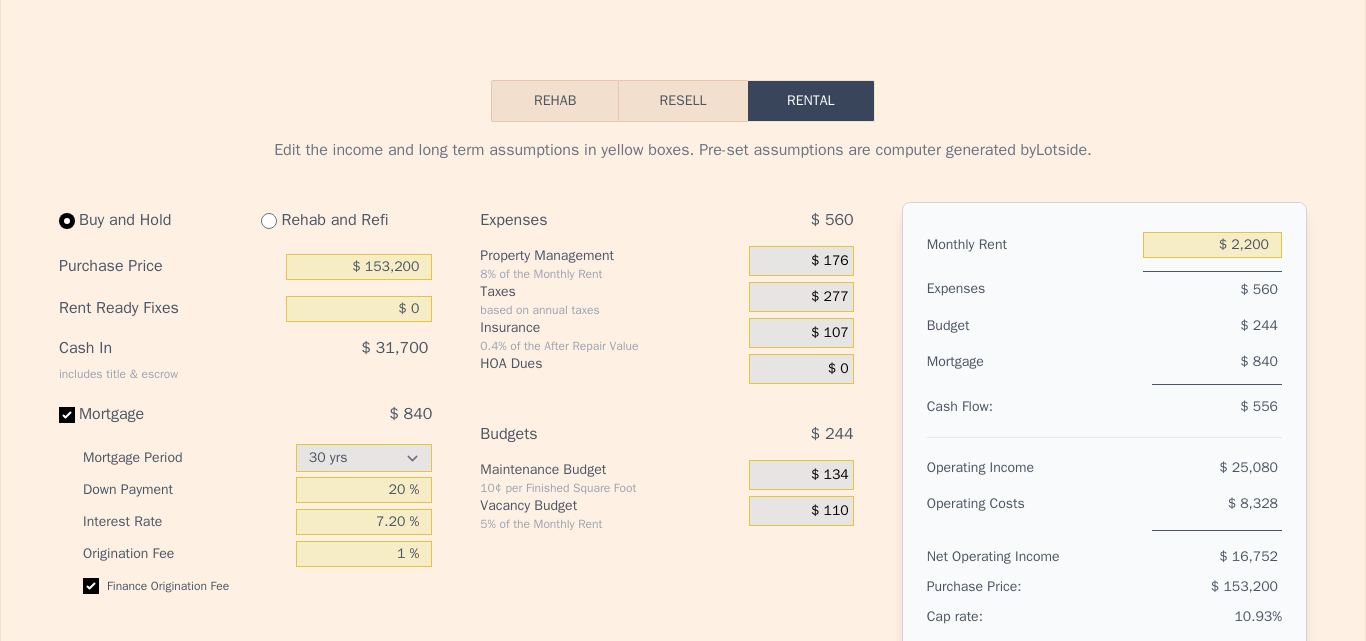 click on "Search an address or region" at bounding box center (507, -2886) 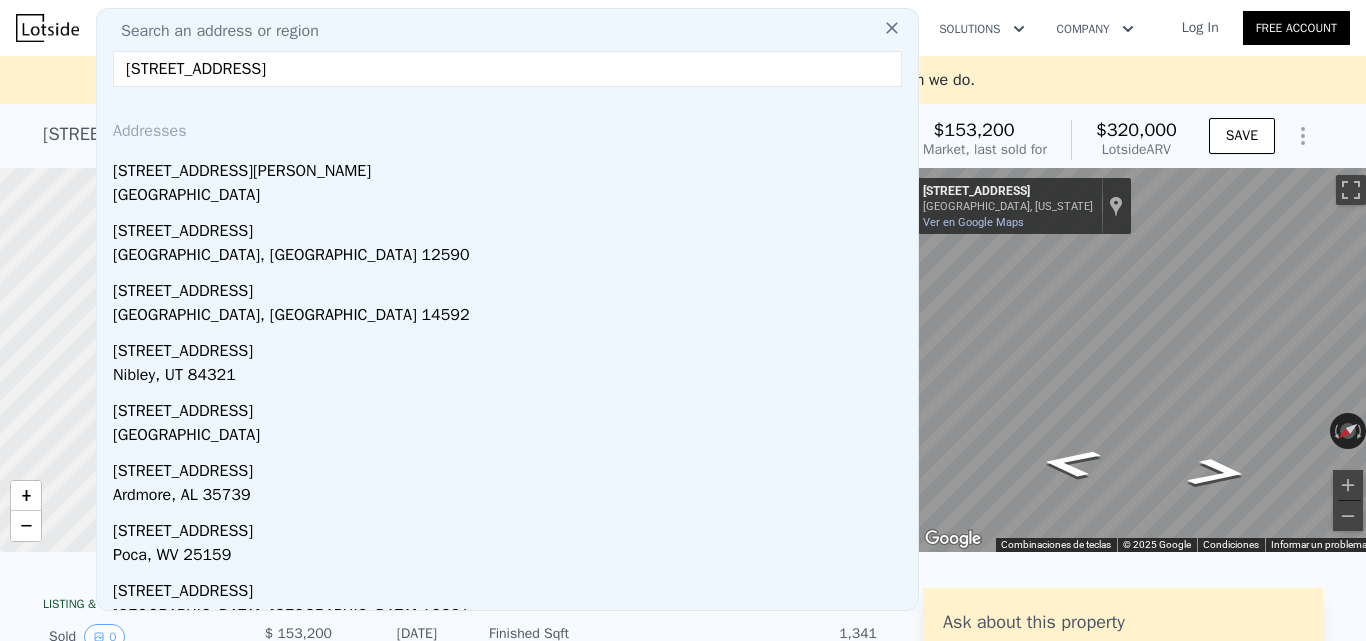 click on "[STREET_ADDRESS]" at bounding box center (507, 69) 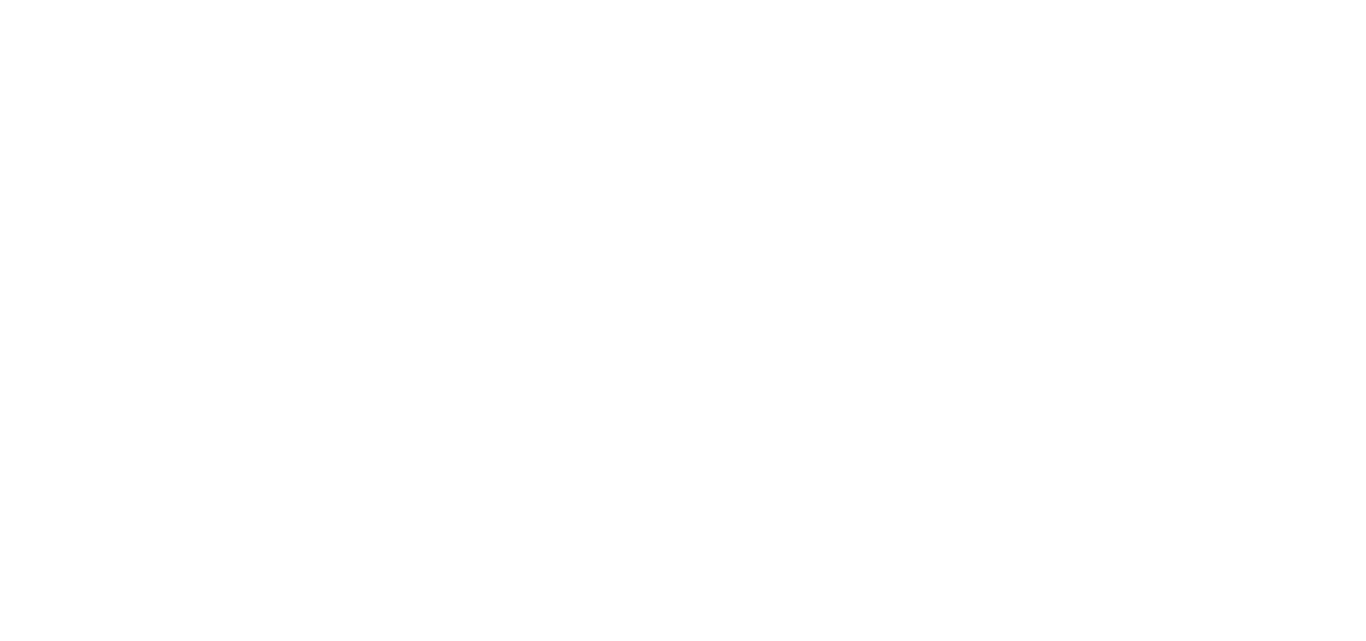 scroll, scrollTop: 0, scrollLeft: 0, axis: both 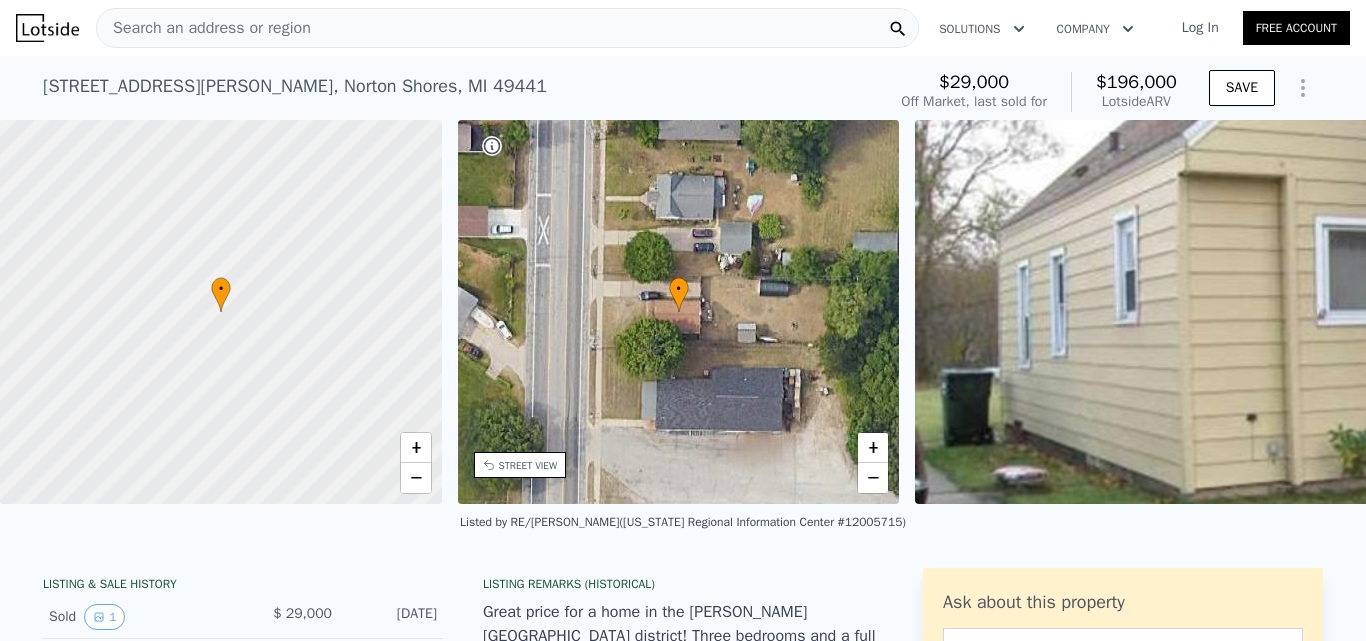 click on "Search an address or region" at bounding box center (507, 28) 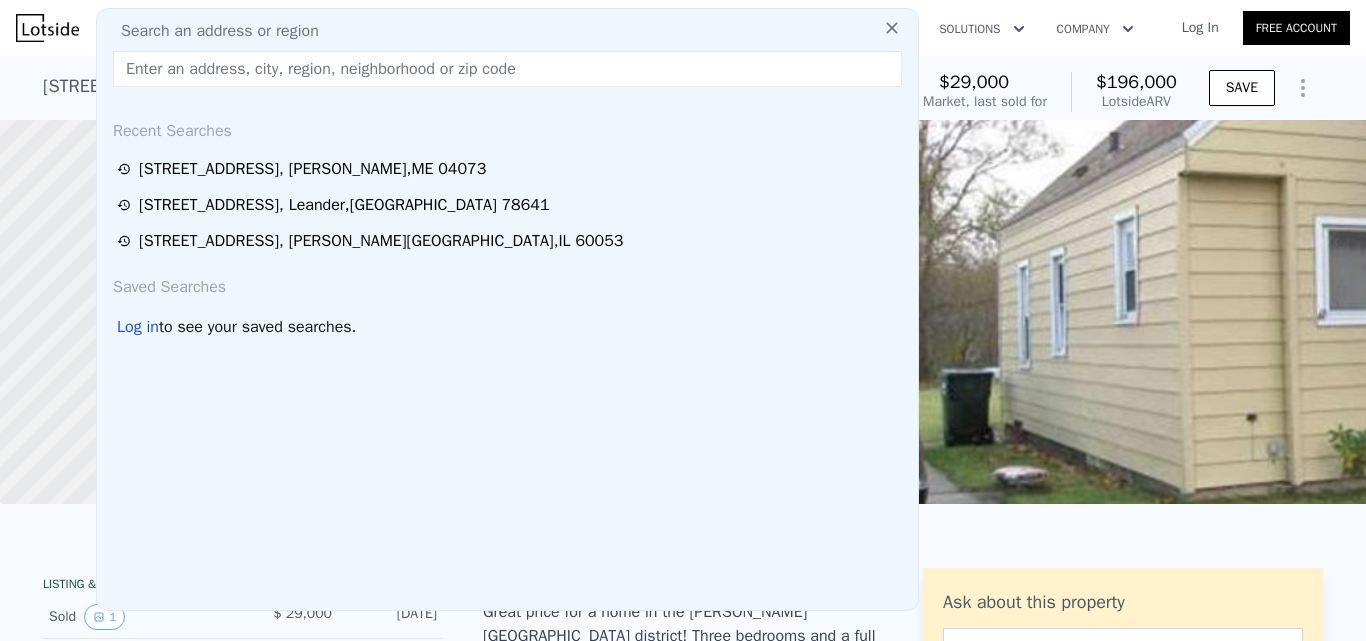 click at bounding box center (507, 69) 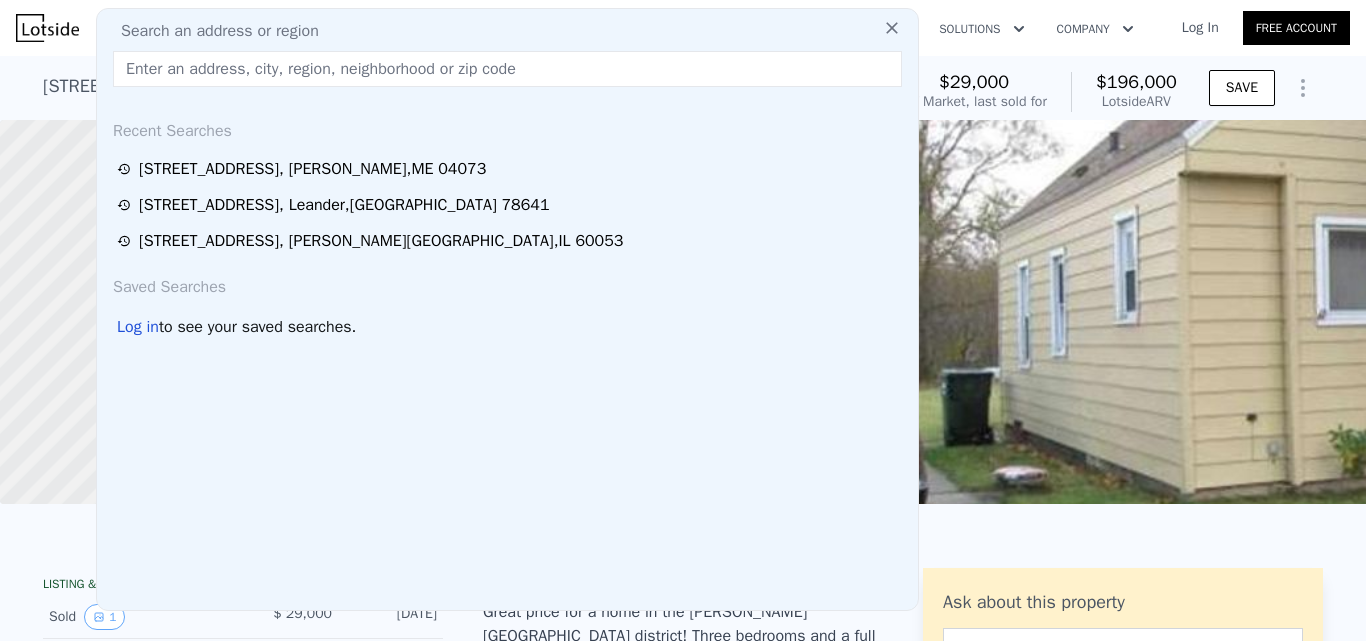 click at bounding box center (507, 69) 